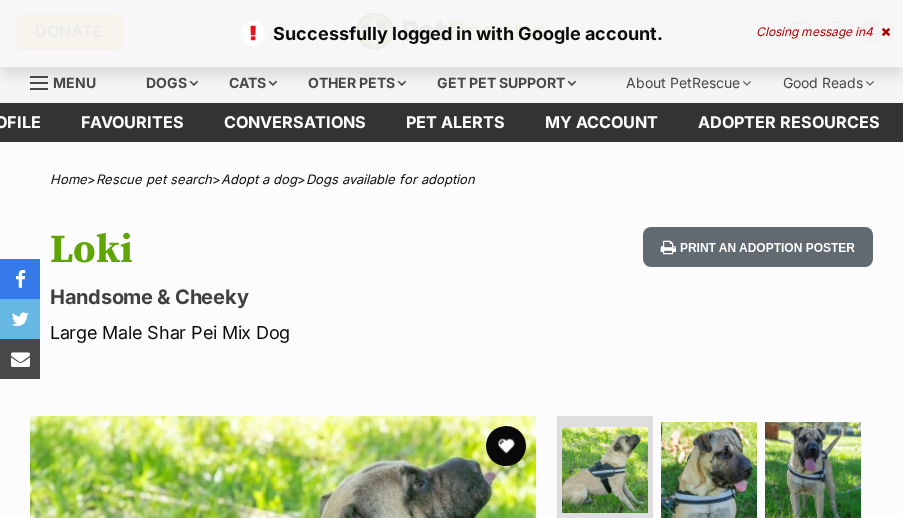 scroll, scrollTop: 0, scrollLeft: 0, axis: both 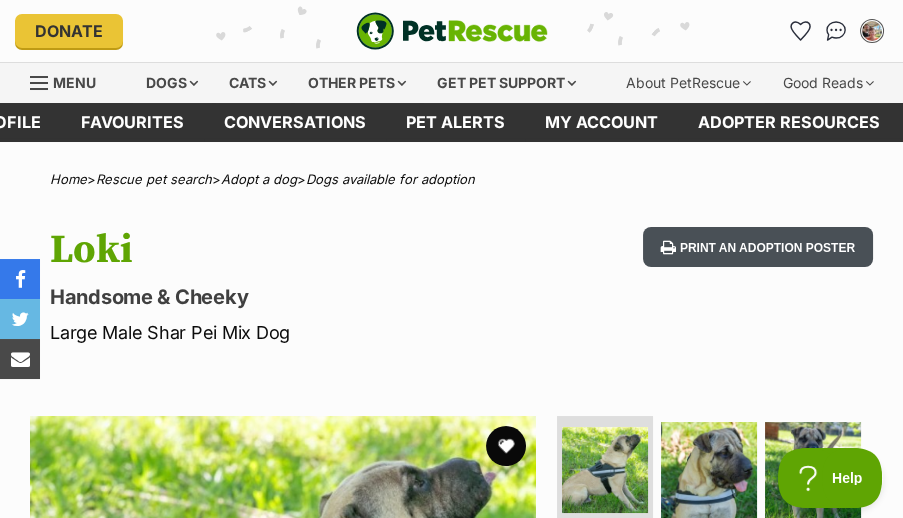 click on "Print an adoption poster" at bounding box center (758, 247) 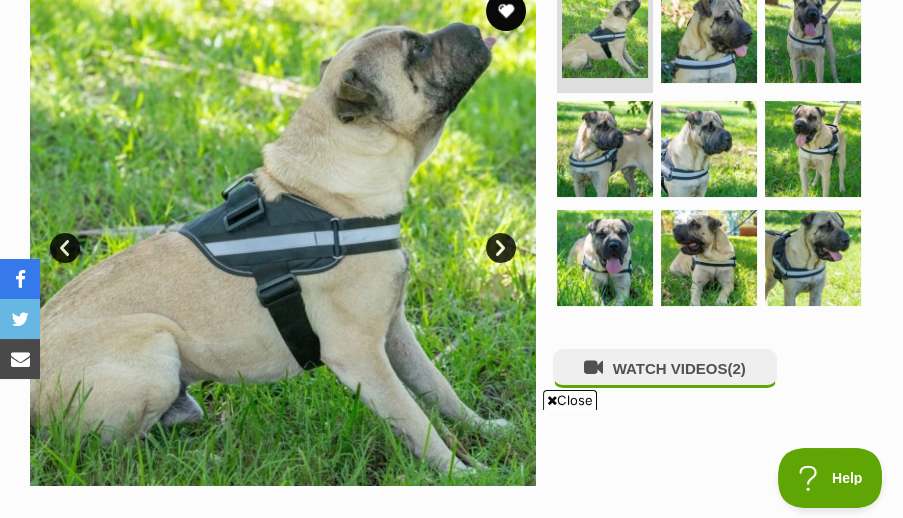 scroll, scrollTop: 0, scrollLeft: 0, axis: both 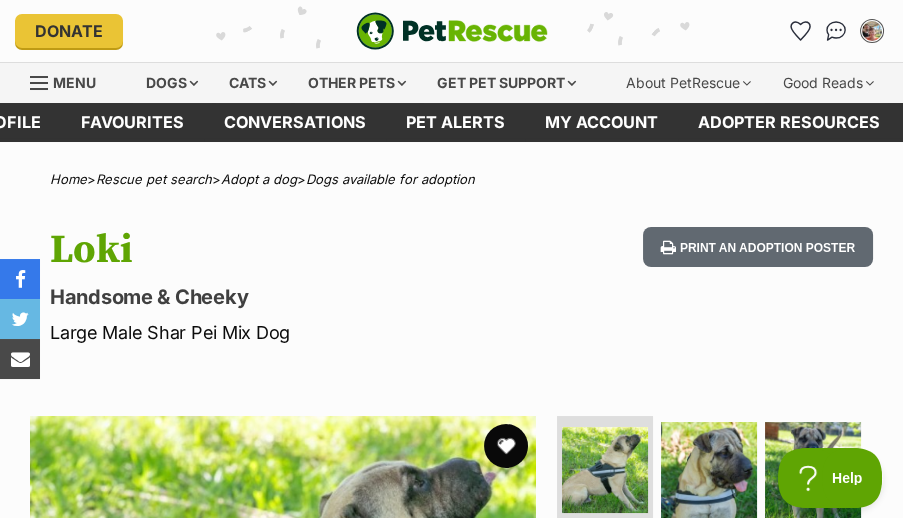 click at bounding box center (506, 446) 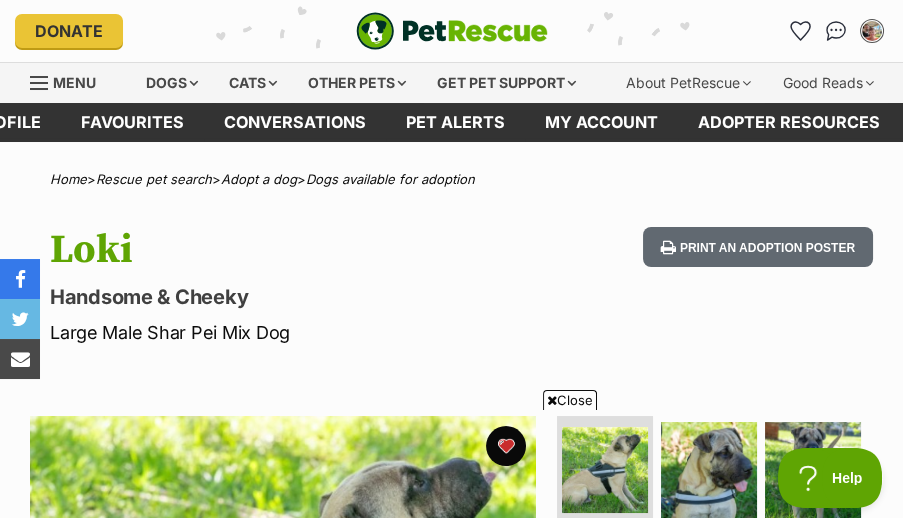 scroll, scrollTop: 433, scrollLeft: 0, axis: vertical 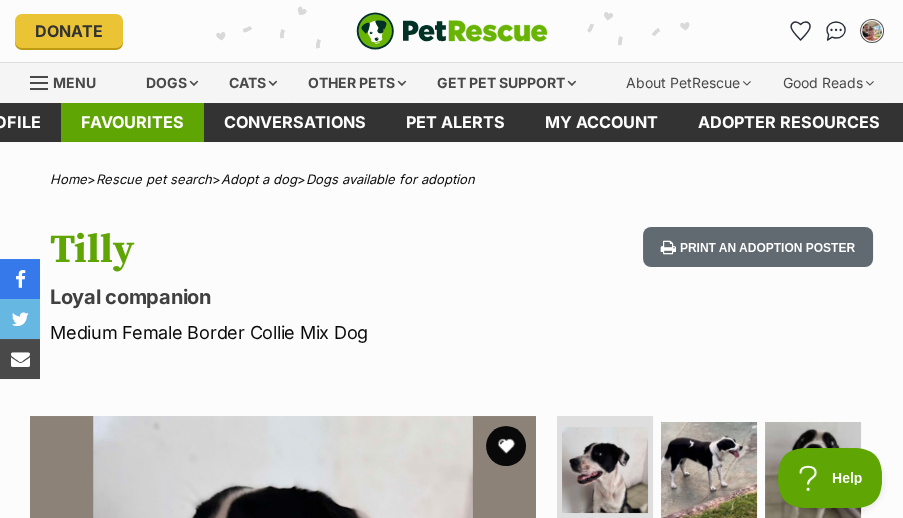 click on "Favourites" at bounding box center (132, 122) 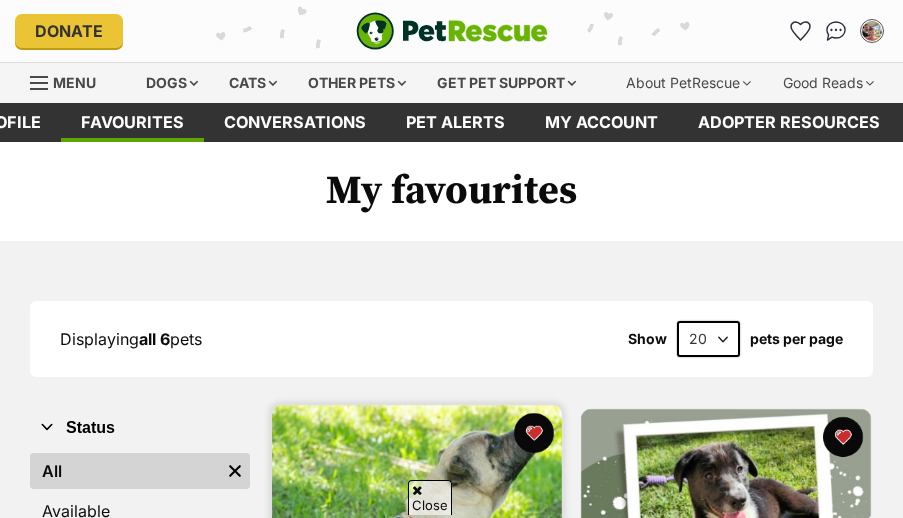 scroll, scrollTop: 433, scrollLeft: 0, axis: vertical 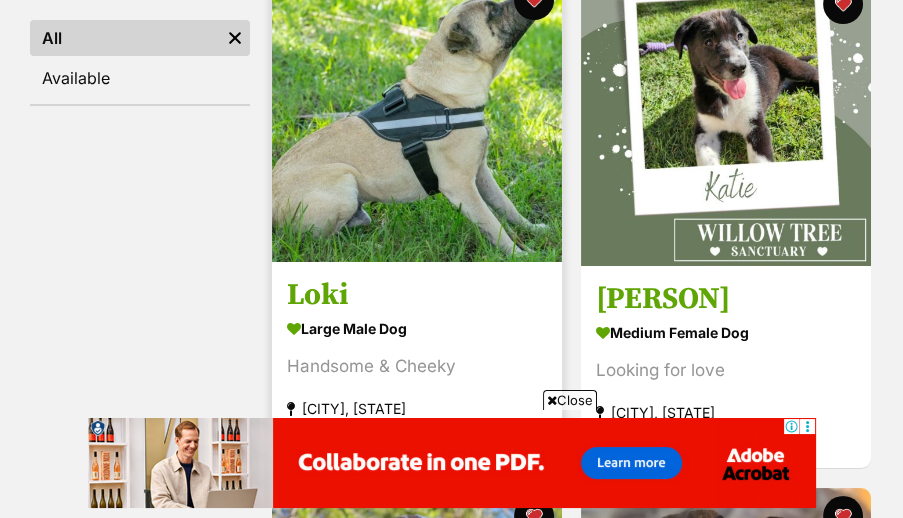 click at bounding box center [417, 117] 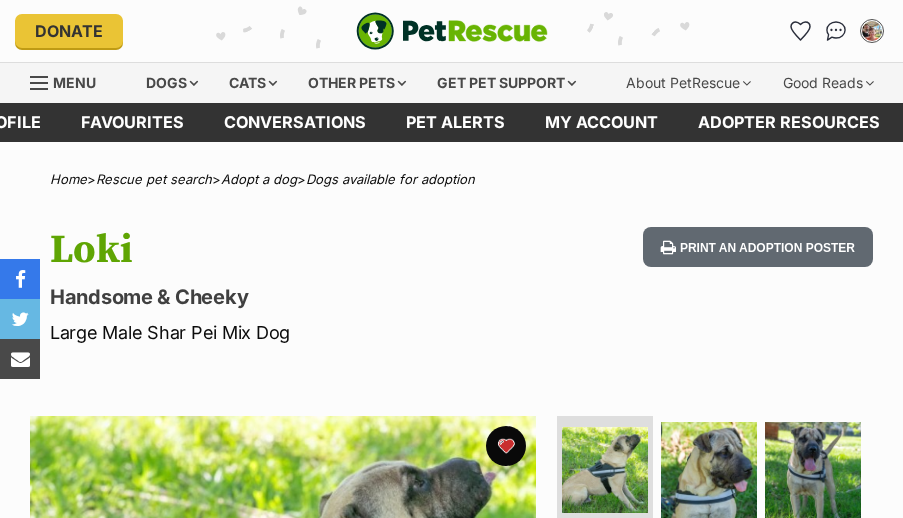 scroll, scrollTop: 0, scrollLeft: 0, axis: both 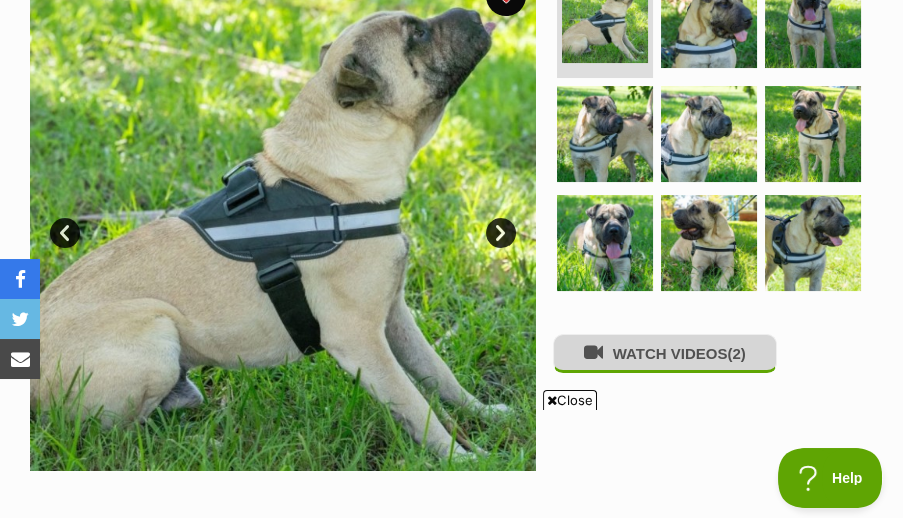 click on "WATCH VIDEOS
(2)" at bounding box center (665, 353) 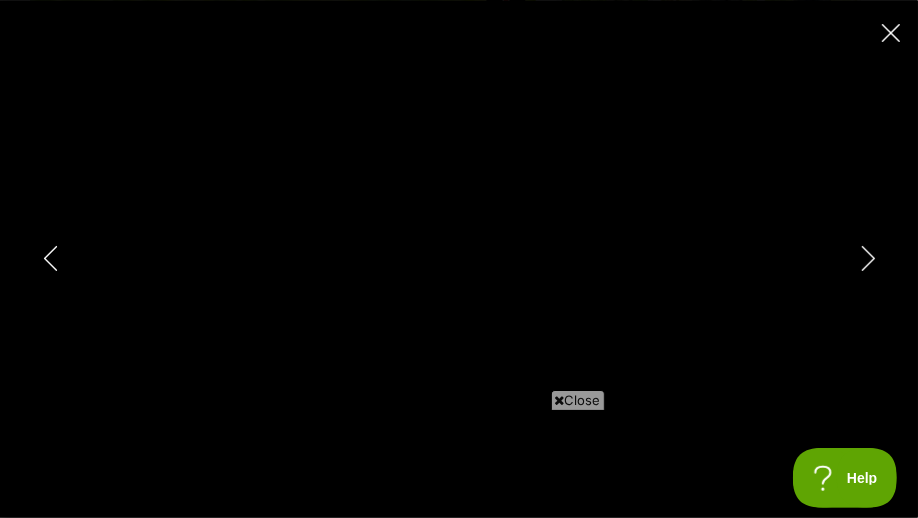 click on "Close" at bounding box center (578, 400) 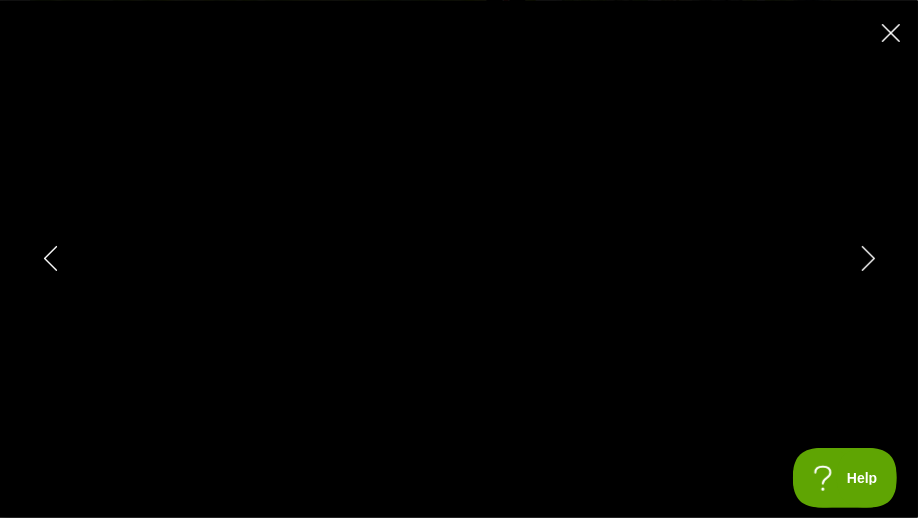 type on "100" 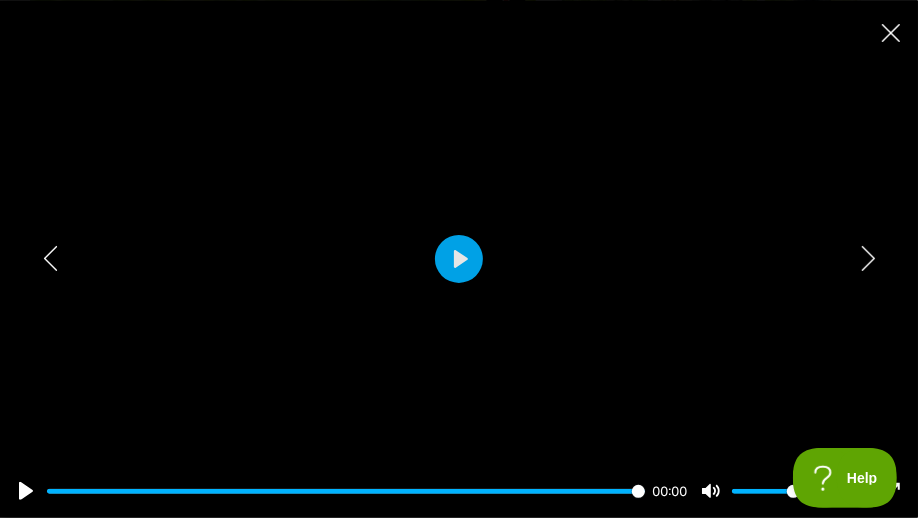 click 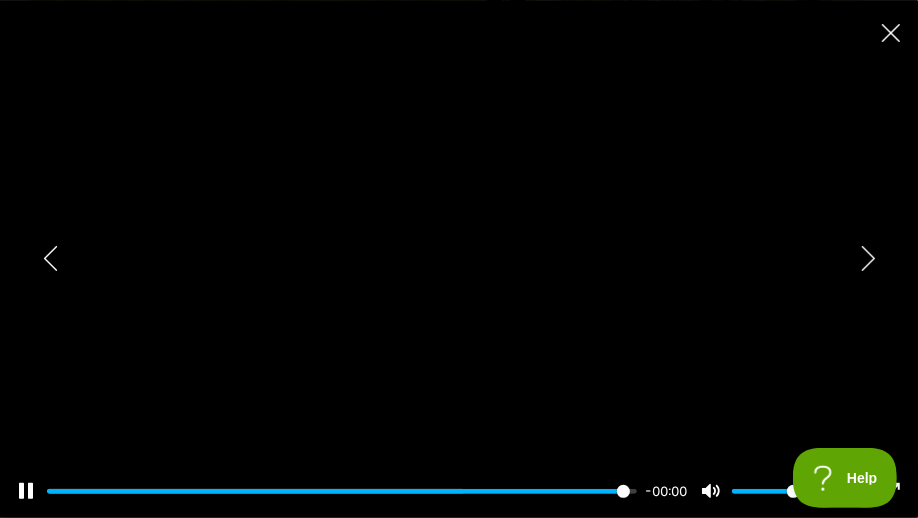 type on "100" 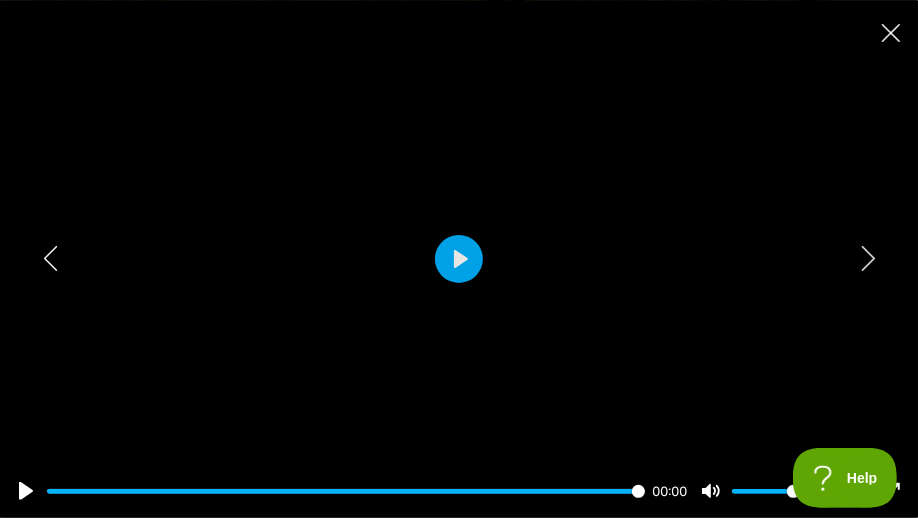 click 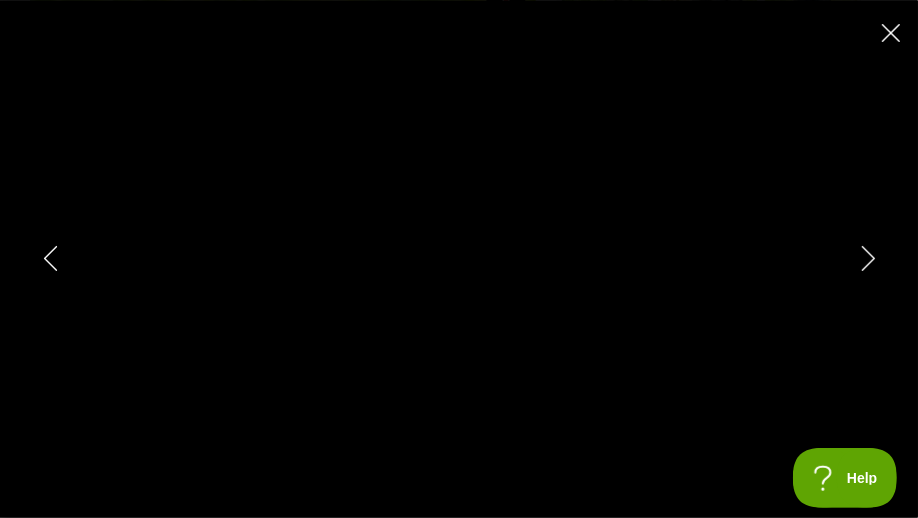 type on "34.06" 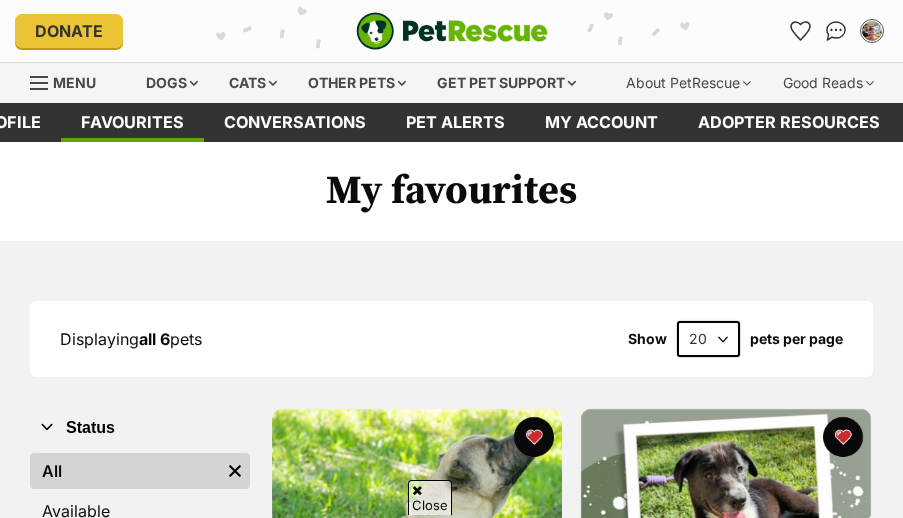scroll, scrollTop: 445, scrollLeft: 0, axis: vertical 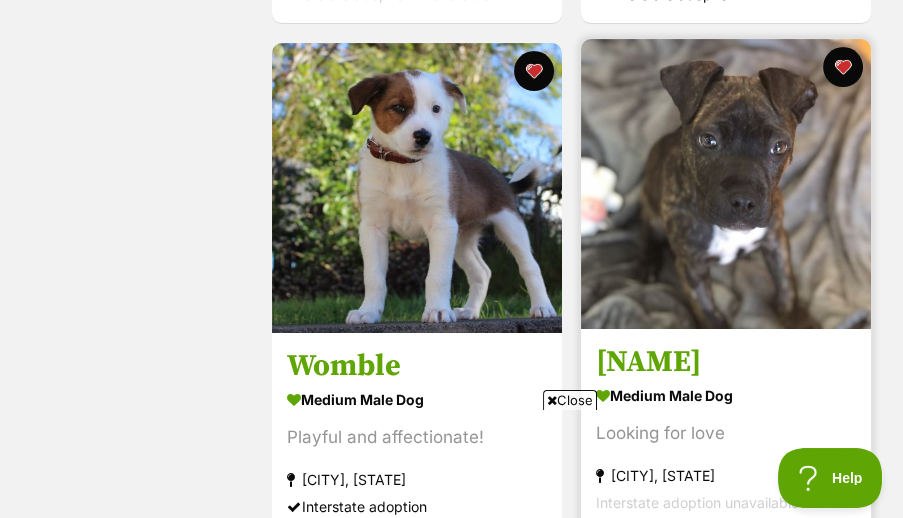 click at bounding box center (726, 184) 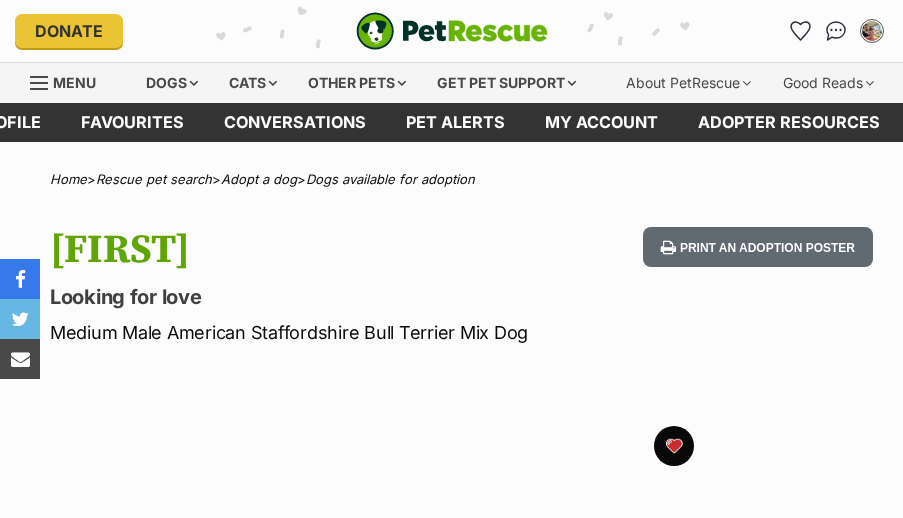 scroll, scrollTop: 0, scrollLeft: 0, axis: both 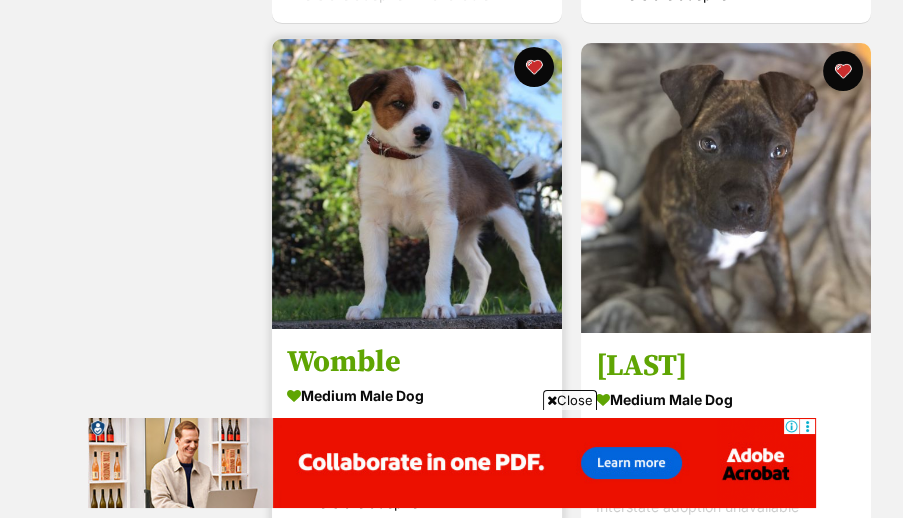 click at bounding box center [417, 184] 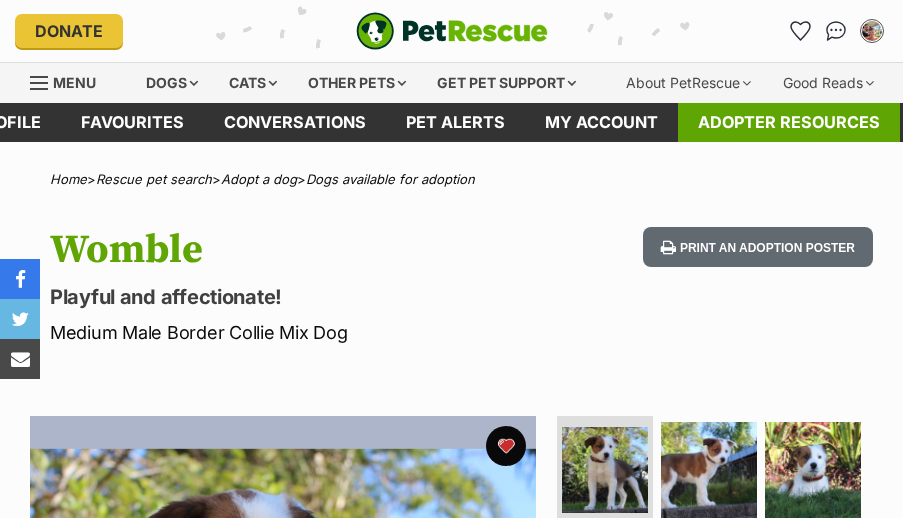 scroll, scrollTop: 0, scrollLeft: 0, axis: both 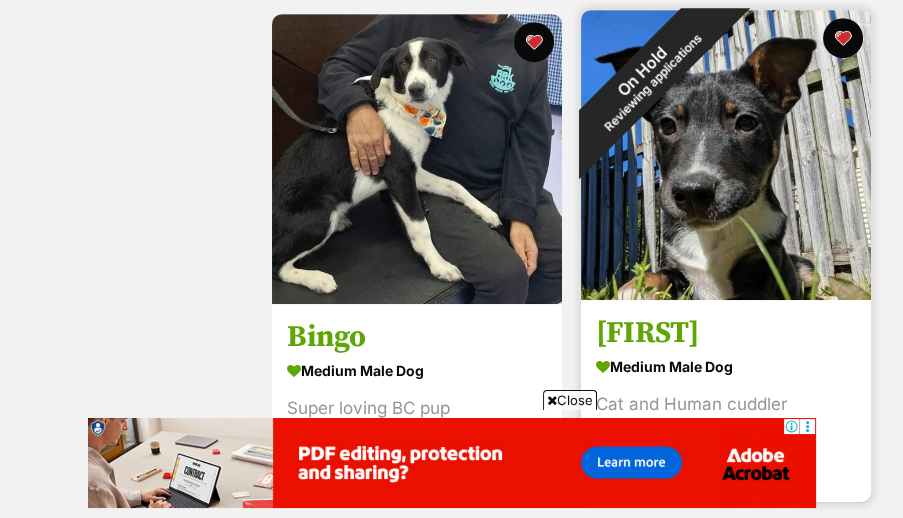 click on "On Hold Reviewing applications" at bounding box center [647, 76] 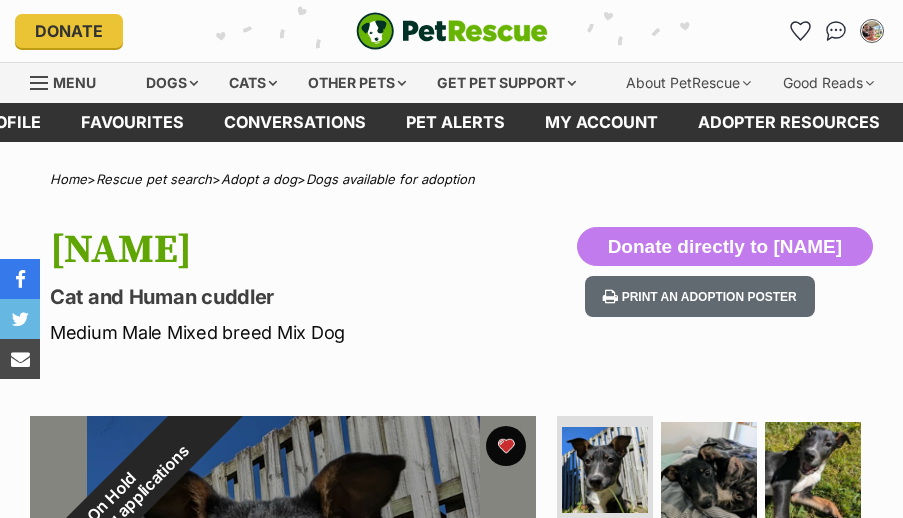 scroll, scrollTop: 0, scrollLeft: 0, axis: both 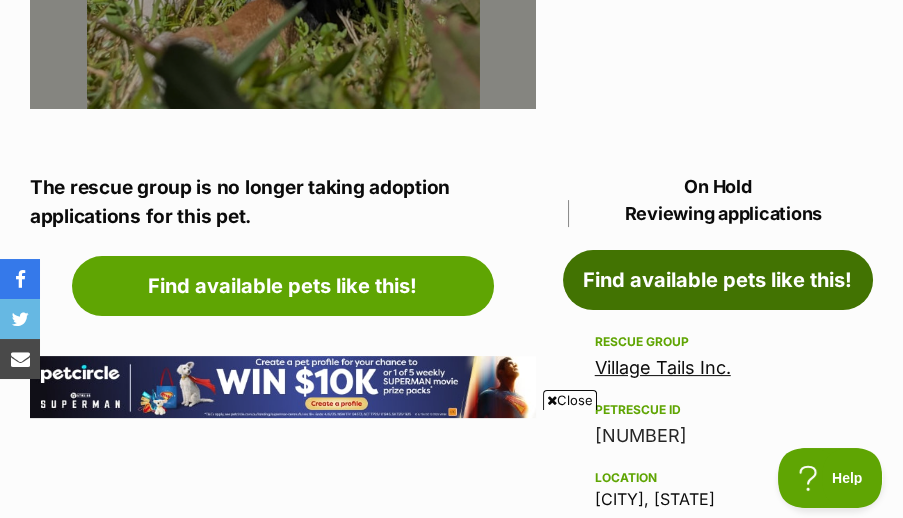 click on "Find available pets like this!" at bounding box center [718, 280] 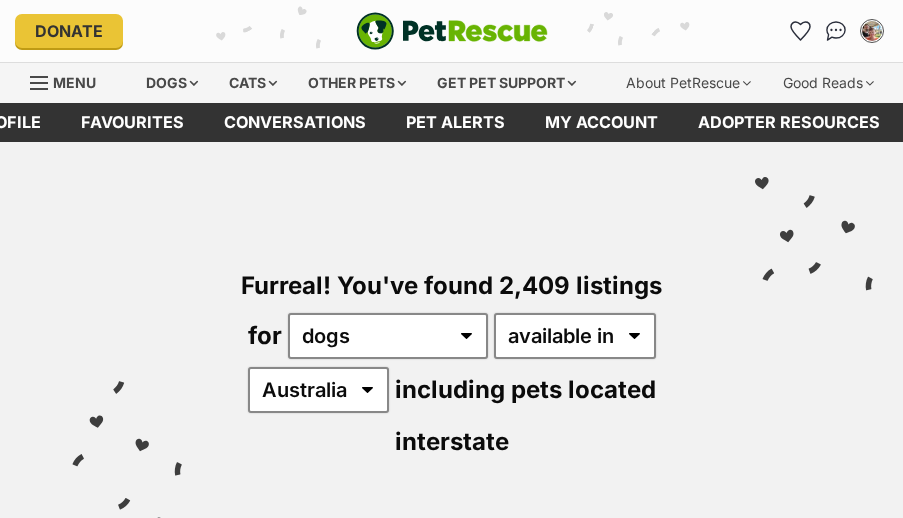 scroll, scrollTop: 0, scrollLeft: 0, axis: both 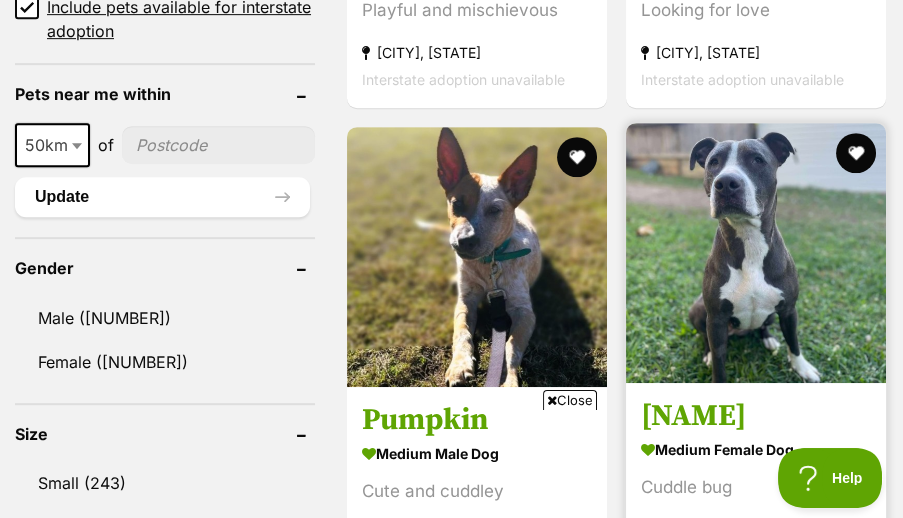click at bounding box center [756, 253] 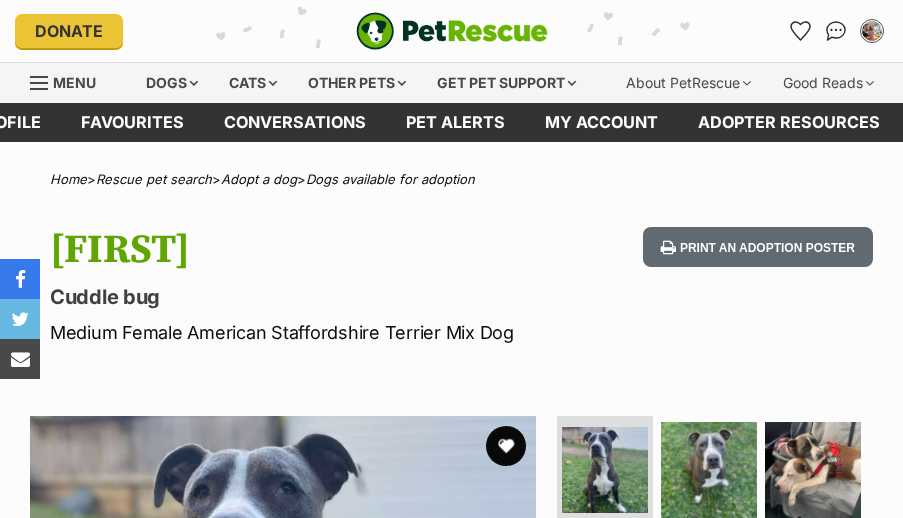 scroll, scrollTop: 0, scrollLeft: 0, axis: both 